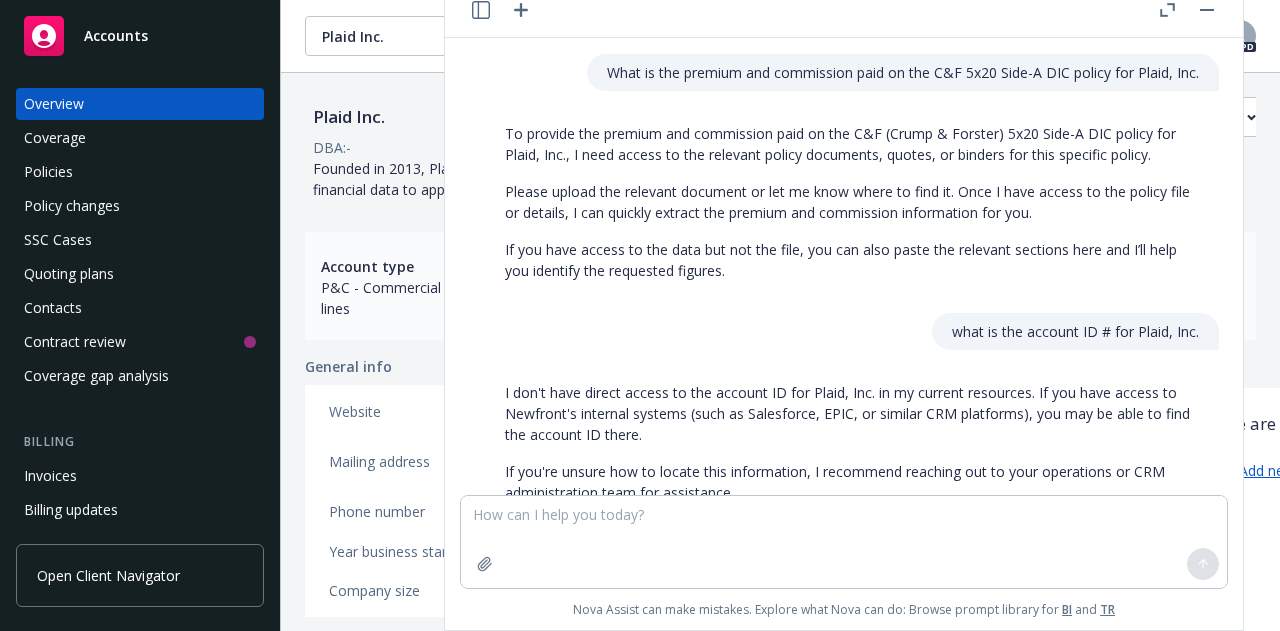 scroll, scrollTop: 0, scrollLeft: 0, axis: both 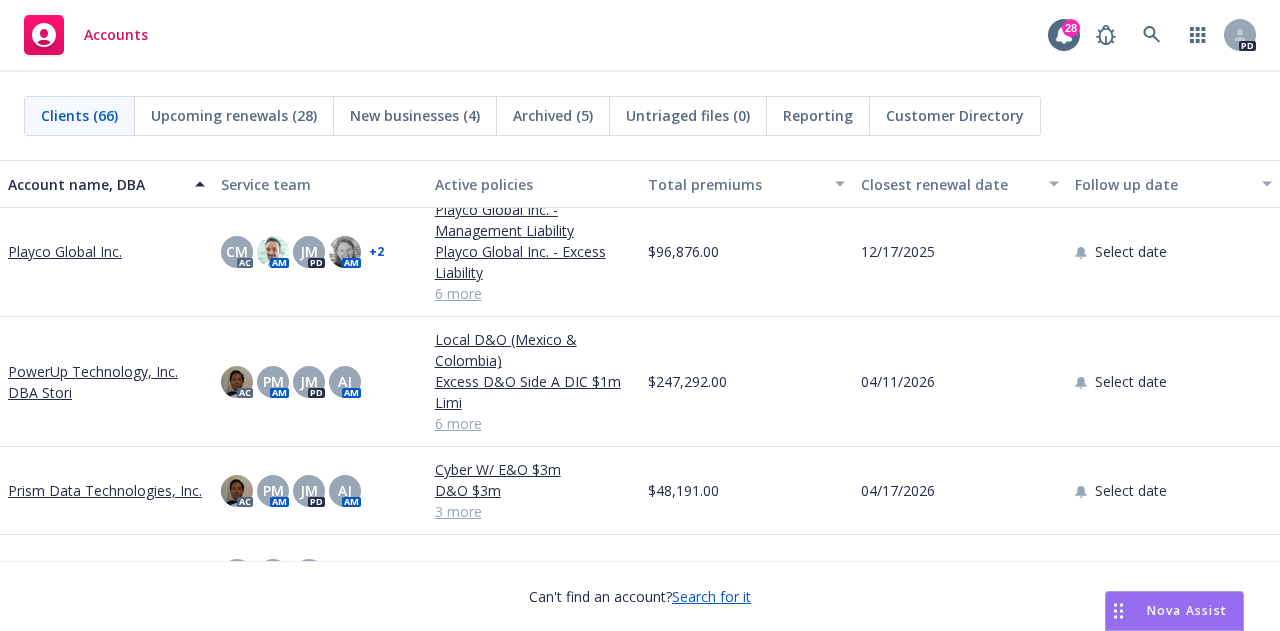 click on "PowerUp Technology, Inc. DBA Stori" at bounding box center [106, 382] 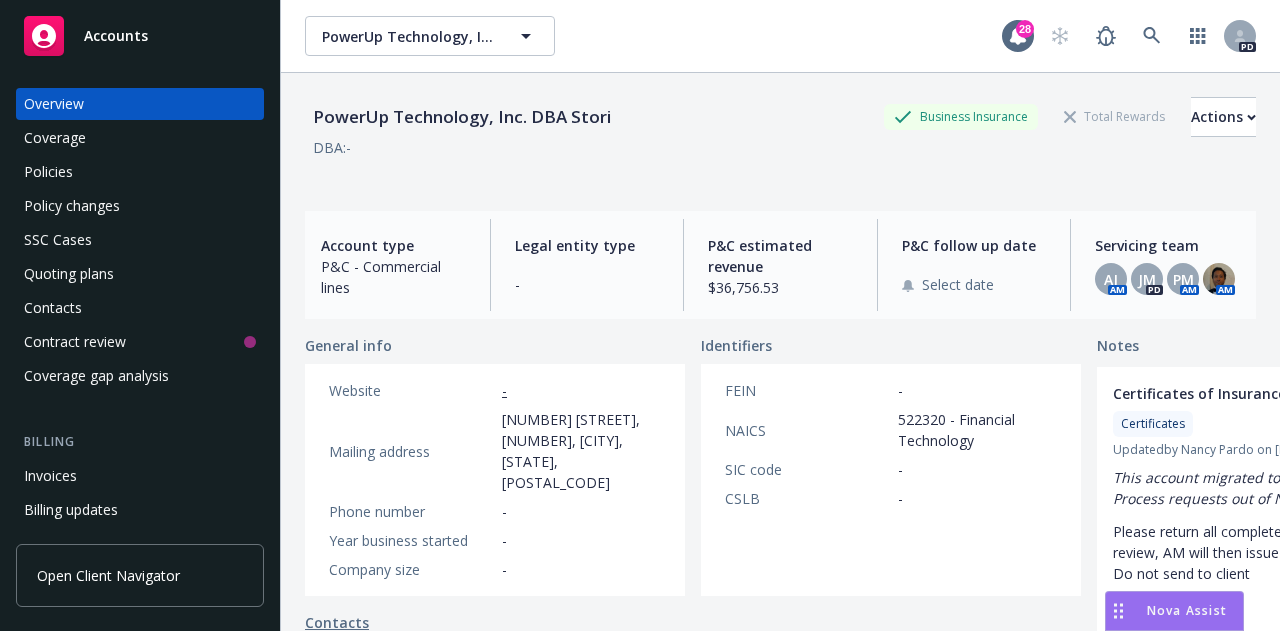 click on "Policies" at bounding box center (140, 172) 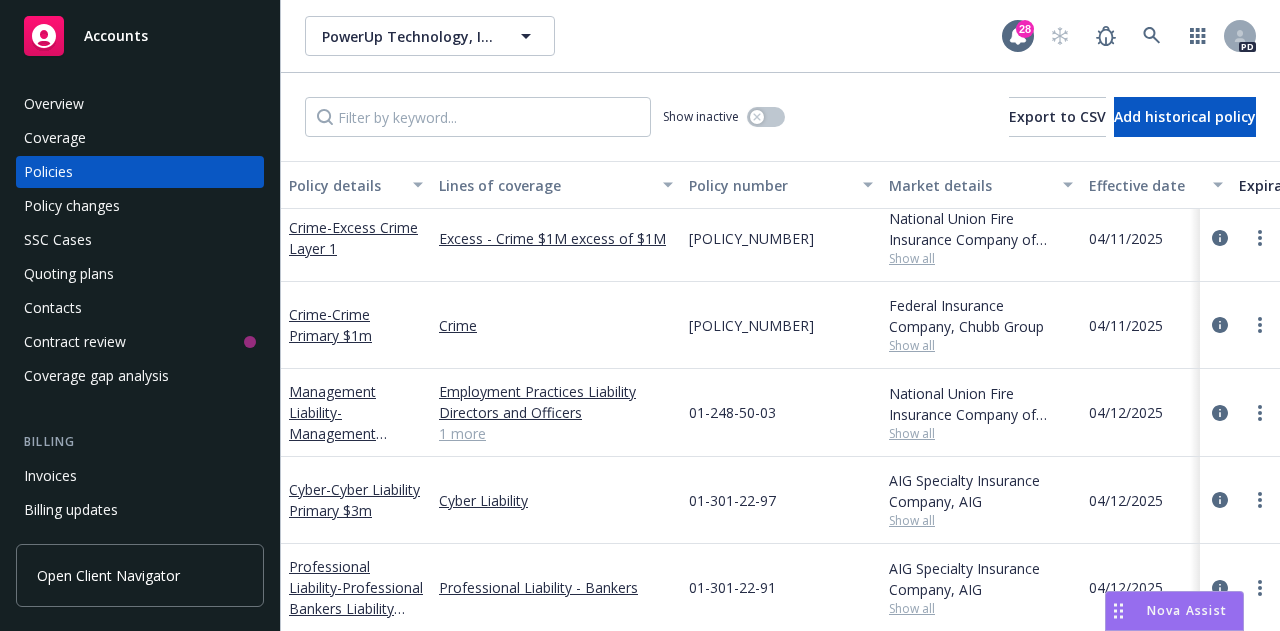 scroll, scrollTop: 271, scrollLeft: 0, axis: vertical 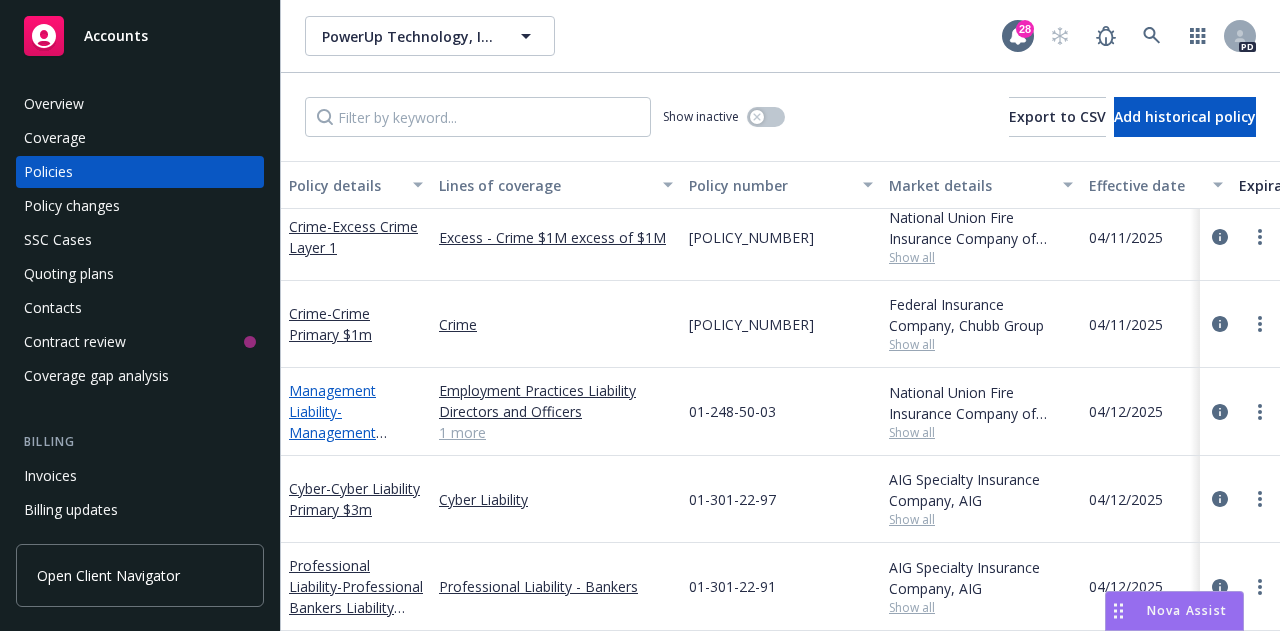 click on "Management Liability  -  Management Liability" at bounding box center [332, 422] 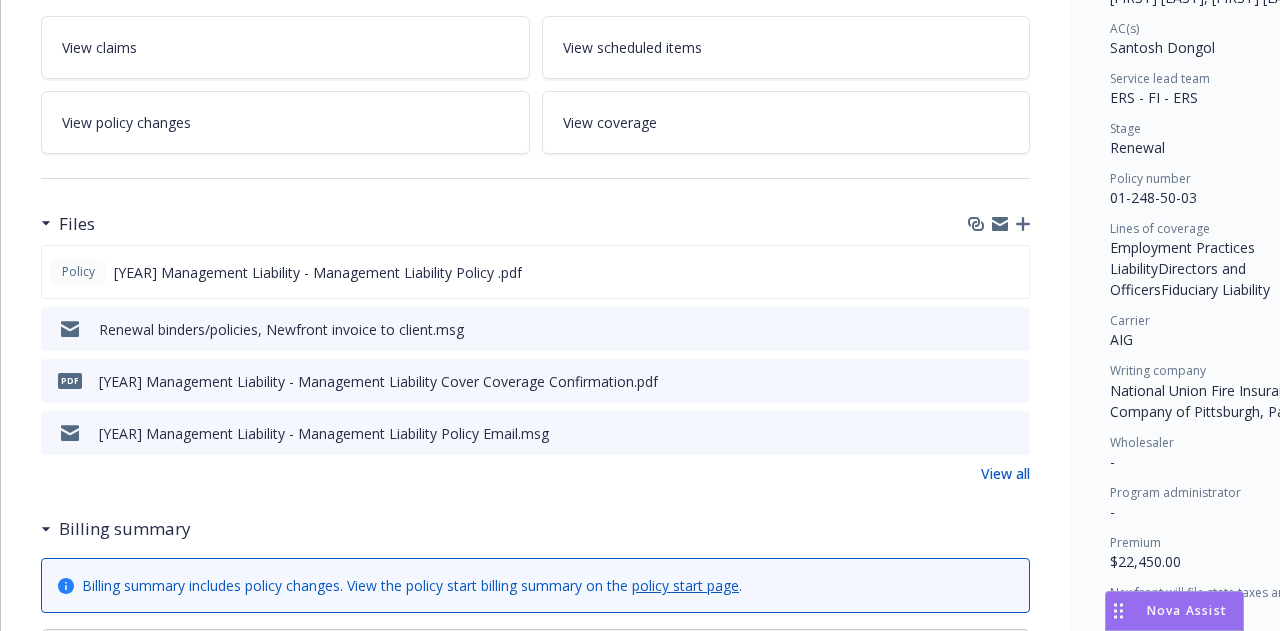 scroll, scrollTop: 348, scrollLeft: 0, axis: vertical 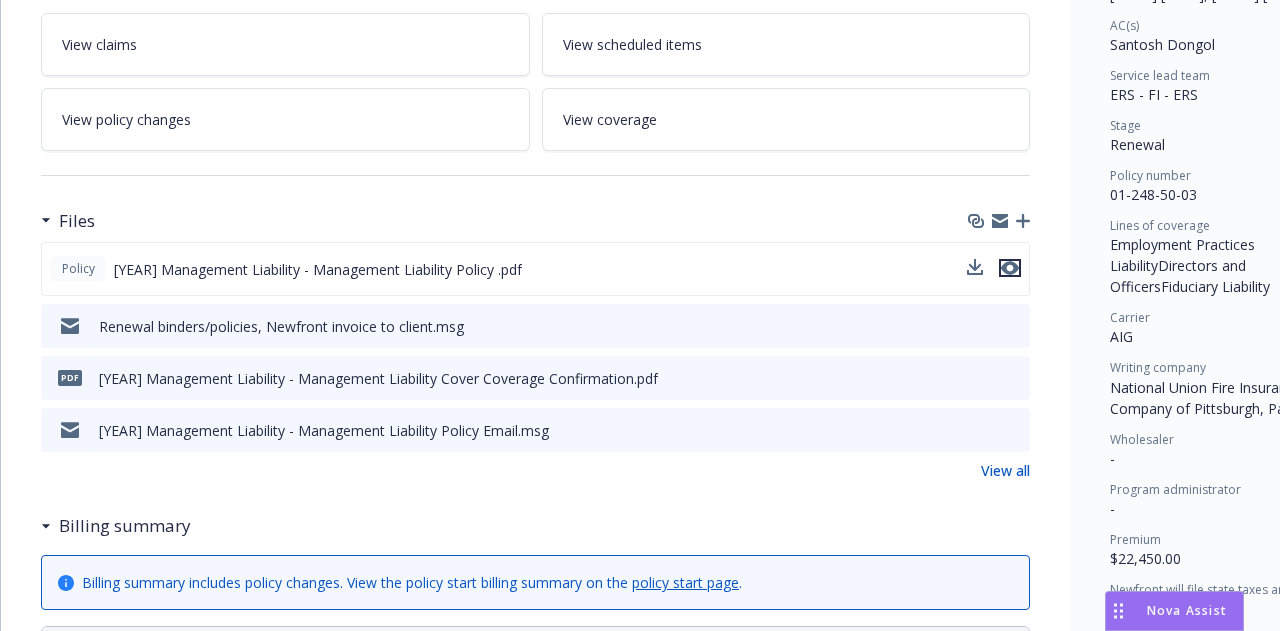 click 